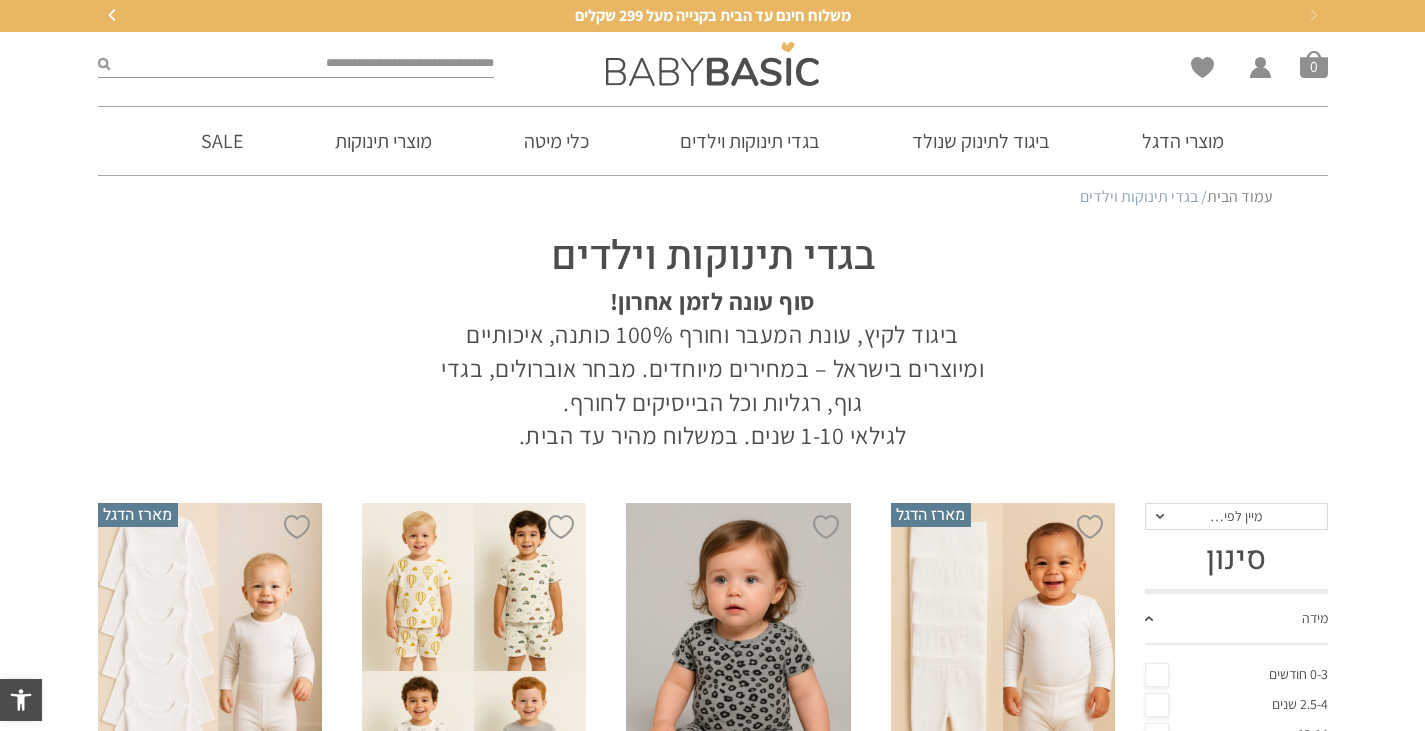 scroll, scrollTop: 71, scrollLeft: 0, axis: vertical 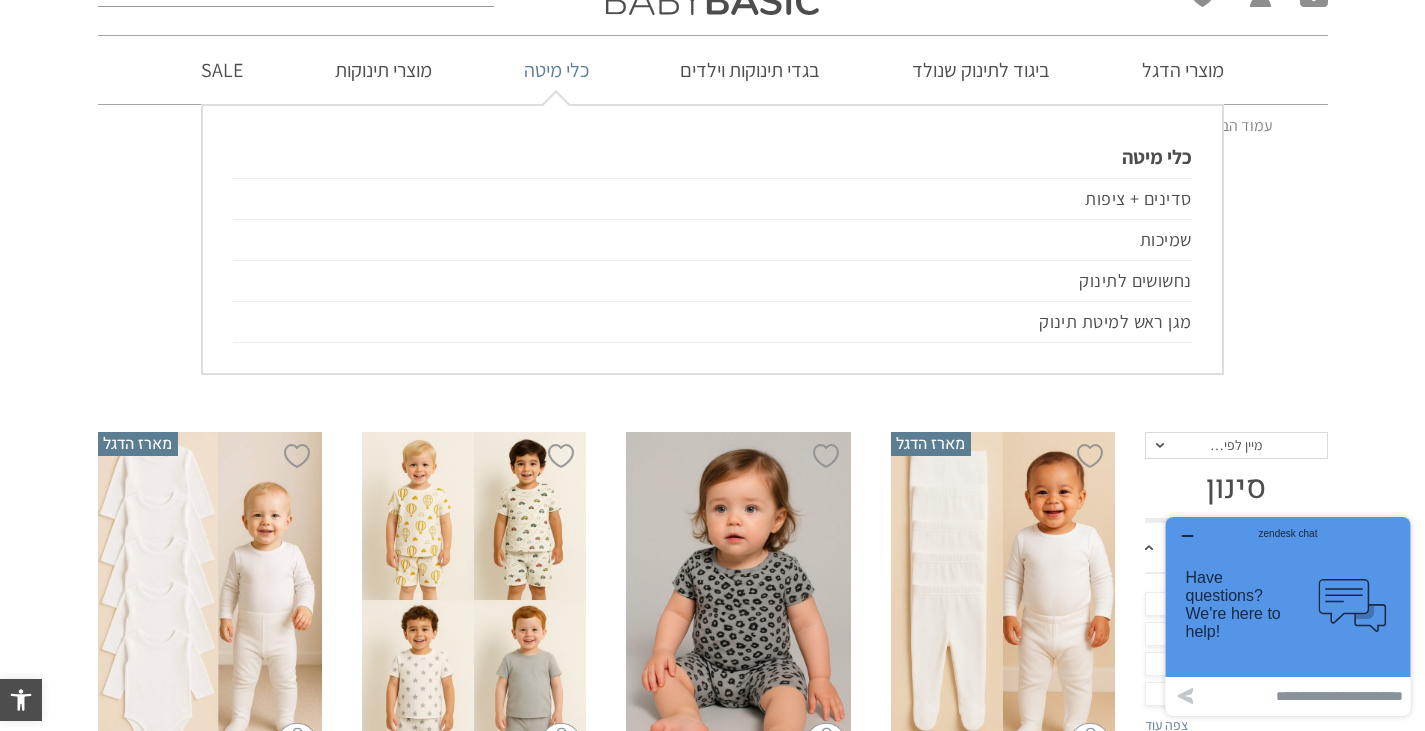 click on "כלי מיטה" at bounding box center [556, 70] 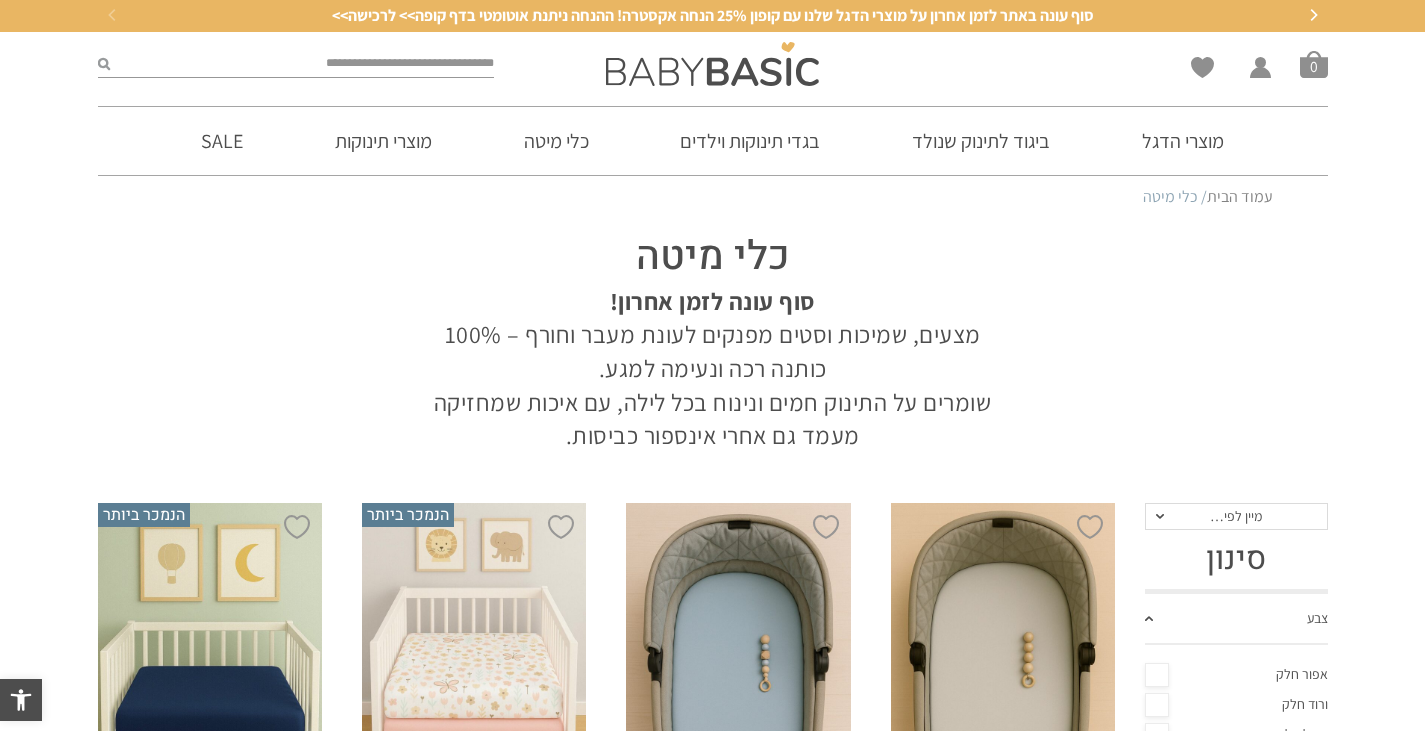 scroll, scrollTop: 0, scrollLeft: 0, axis: both 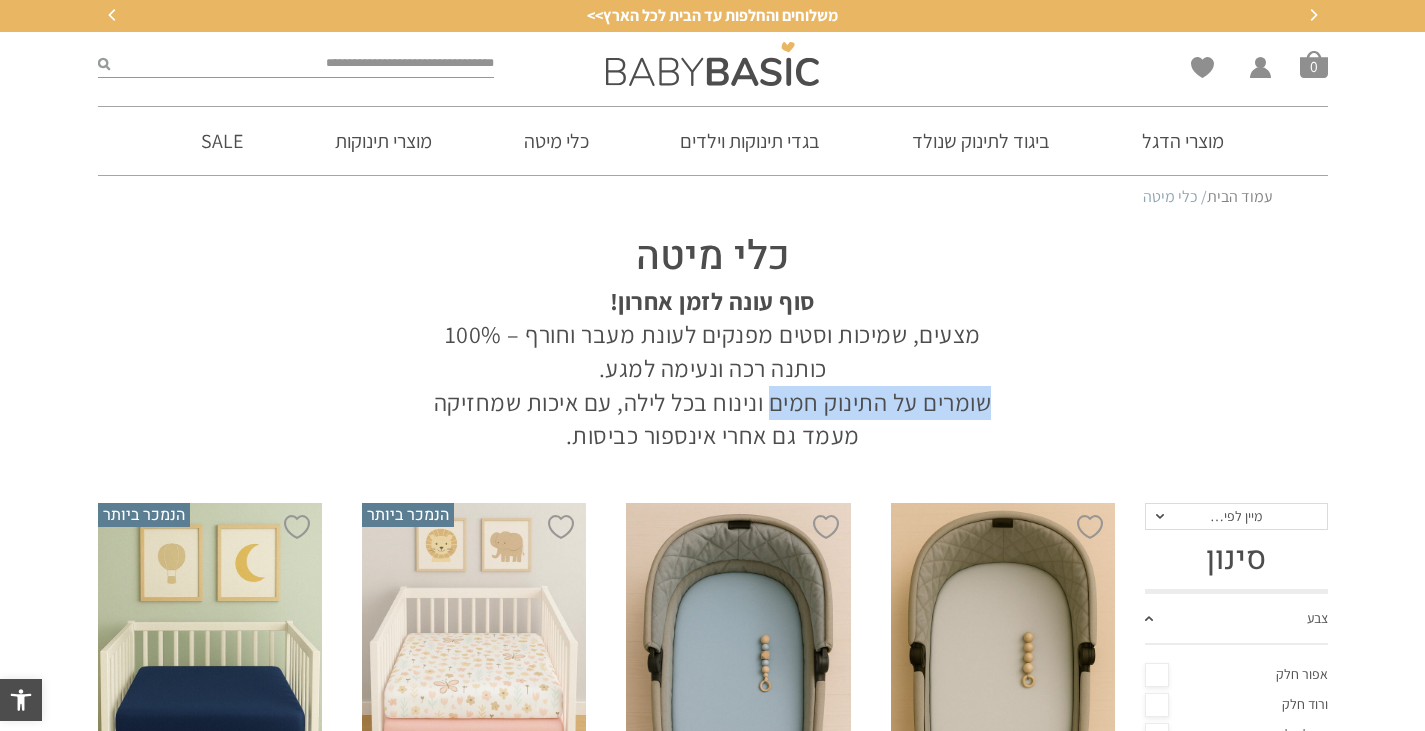 drag, startPoint x: 986, startPoint y: 405, endPoint x: 770, endPoint y: 400, distance: 216.05786 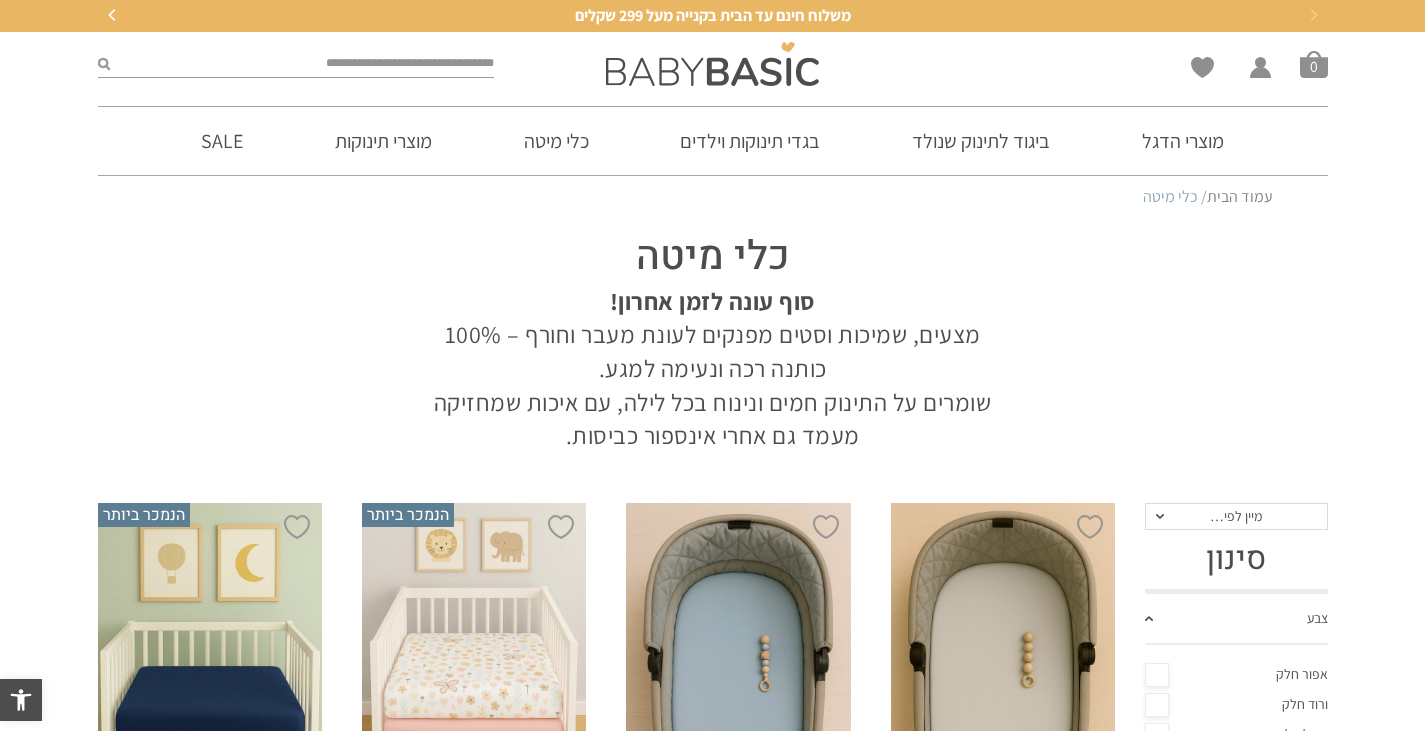 click on "סוף עונה לזמן אחרון!
מצעים, שמיכות וסטים מפנקים לעונת מעבר וחורף – 100% כותנה רכה ונעימה למגע. שומרים על התינוק חמים ונינוח בכל לילה, עם איכות שמחזיקה מעמד גם אחרי אינספור כביסות." at bounding box center (713, 369) 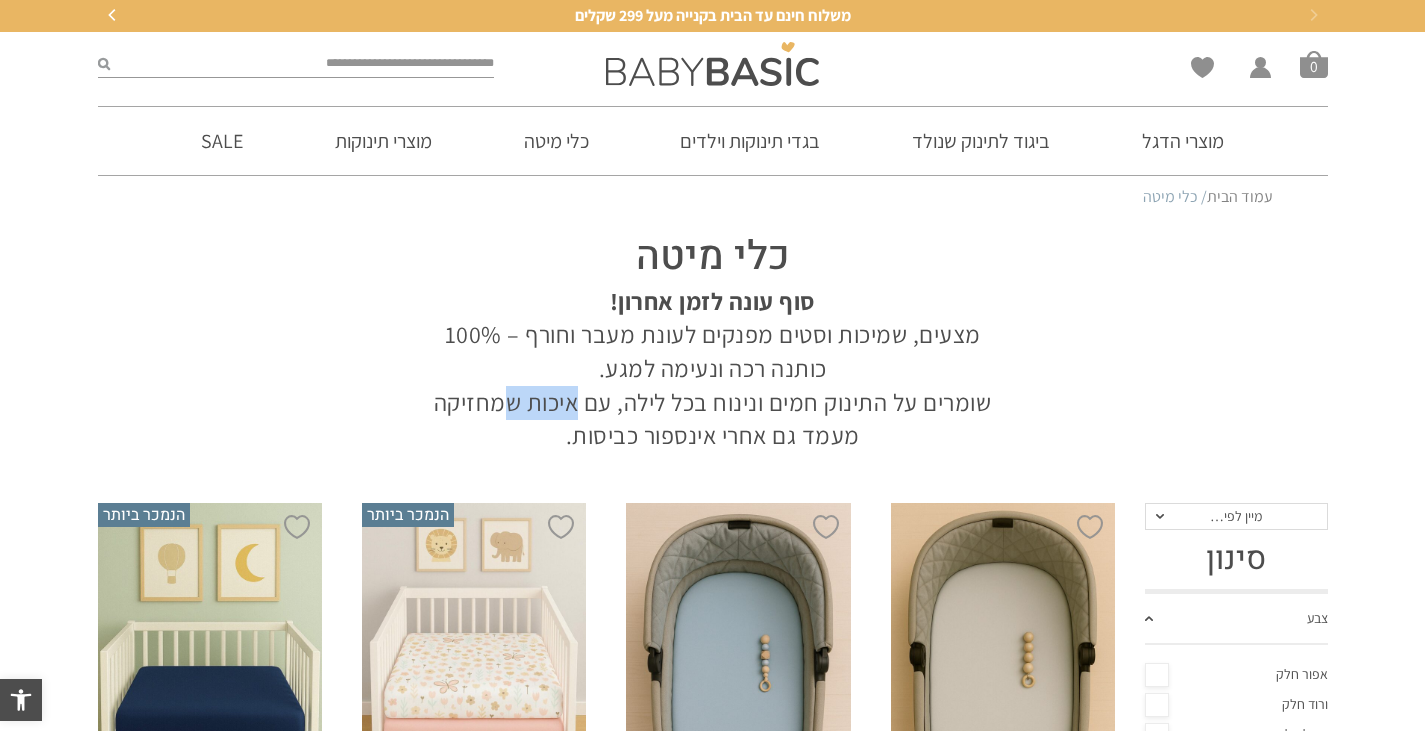 drag, startPoint x: 576, startPoint y: 406, endPoint x: 503, endPoint y: 399, distance: 73.33485 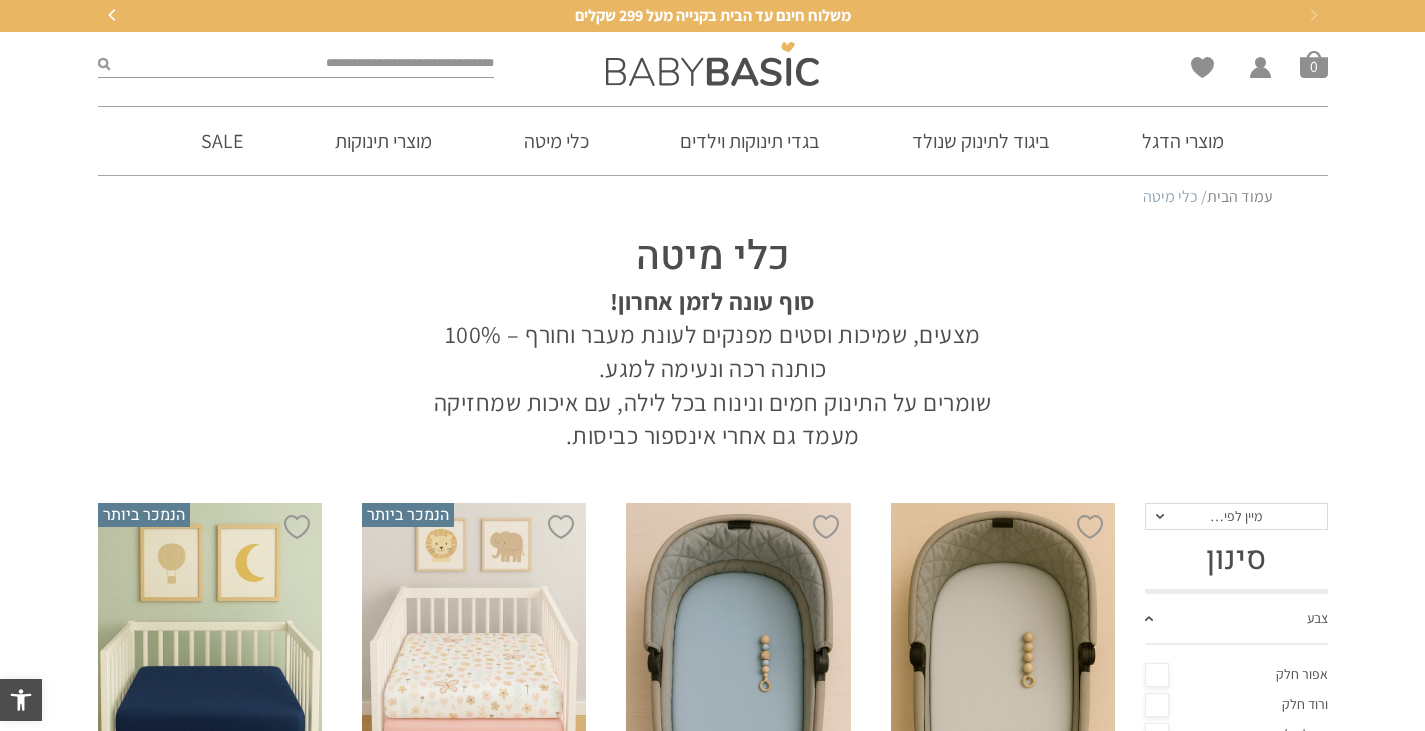 click on "כלי מיטה
סוף עונה לזמן אחרון!
מצעים, שמיכות וסטים מפנקים לעונת מעבר וחורף – 100% כותנה רכה ונעימה למגע. שומרים על התינוק חמים ונינוח בכל לילה, עם איכות שמחזיקה מעמד גם אחרי אינספור כביסות." at bounding box center [713, 336] 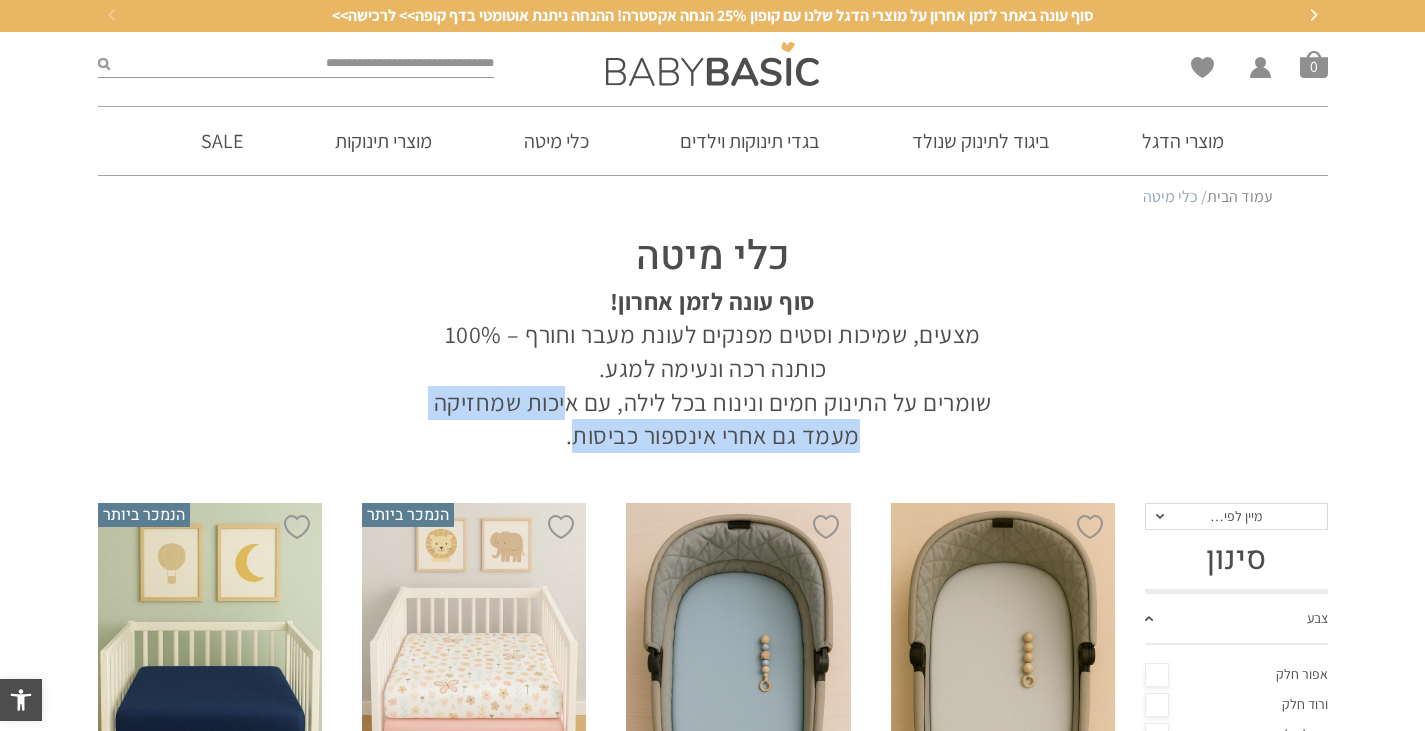 drag, startPoint x: 570, startPoint y: 406, endPoint x: 575, endPoint y: 440, distance: 34.36568 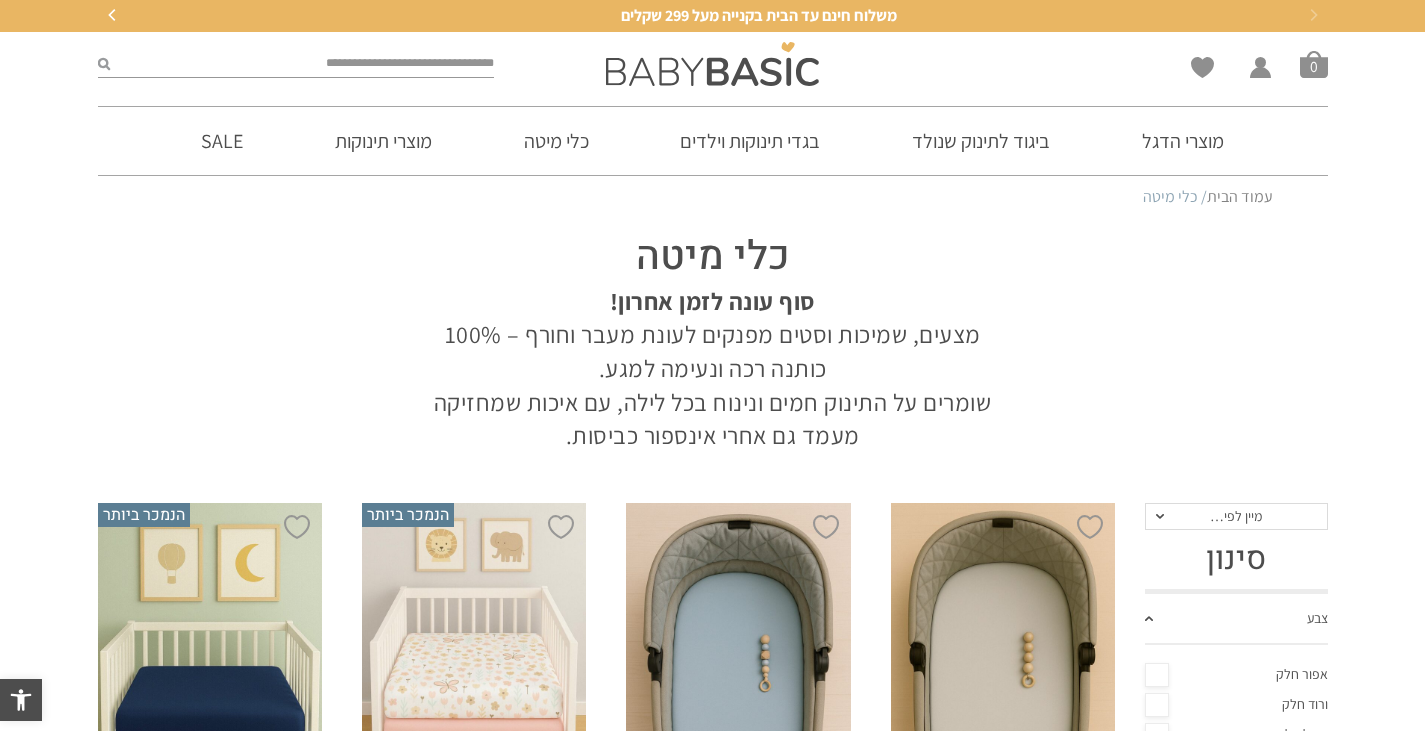 click on "סוף עונה לזמן אחרון!
מצעים, שמיכות וסטים מפנקים לעונת מעבר וחורף – 100% כותנה רכה ונעימה למגע. שומרים על התינוק חמים ונינוח בכל לילה, עם איכות שמחזיקה מעמד גם אחרי אינספור כביסות." at bounding box center (713, 369) 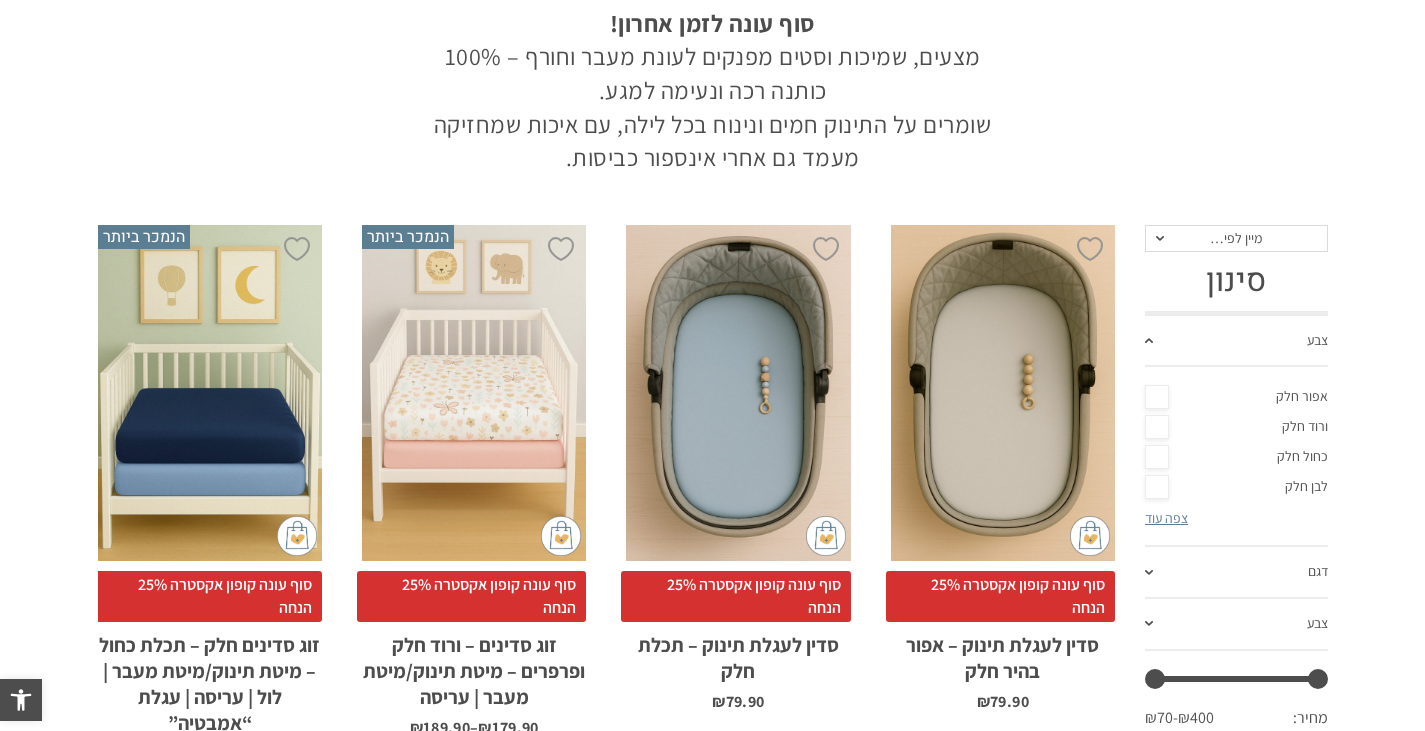 scroll, scrollTop: 400, scrollLeft: 0, axis: vertical 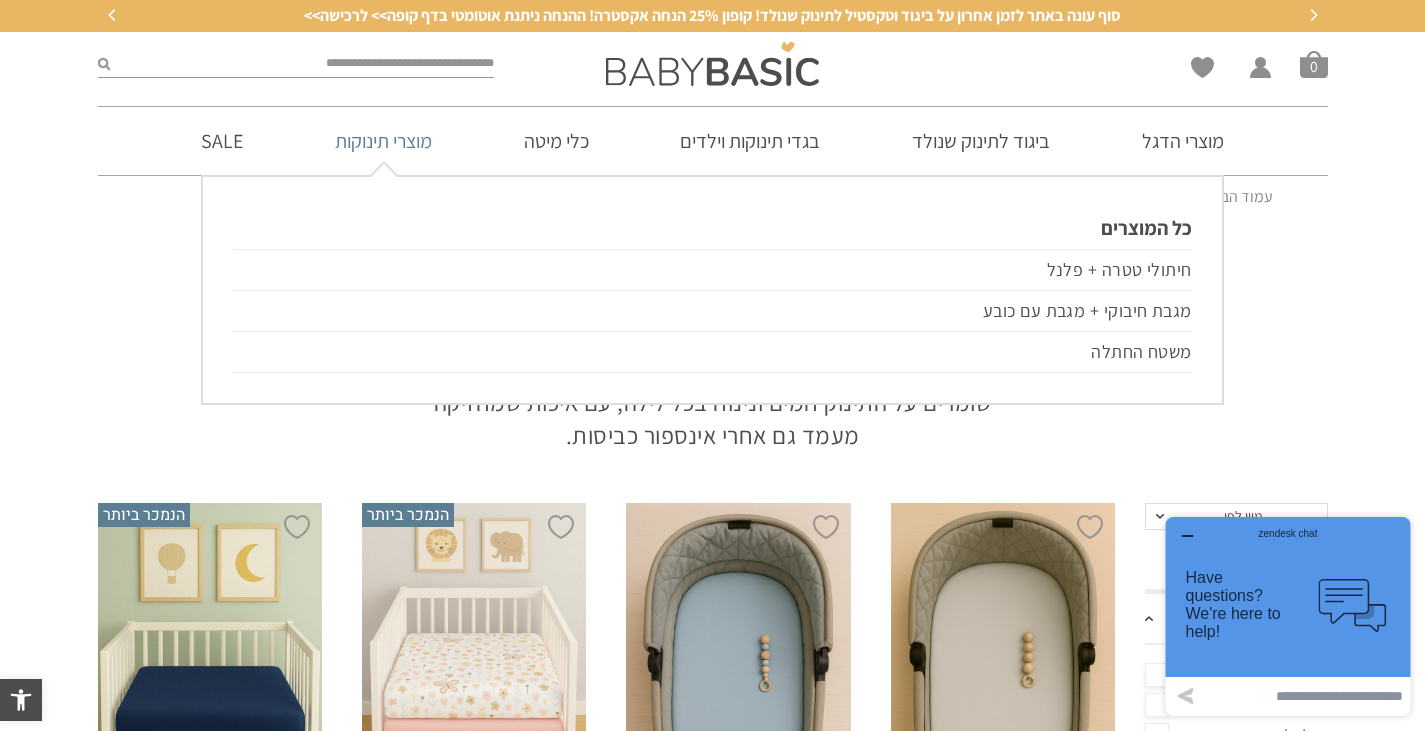 click on "מוצרי תינוקות" at bounding box center (383, 141) 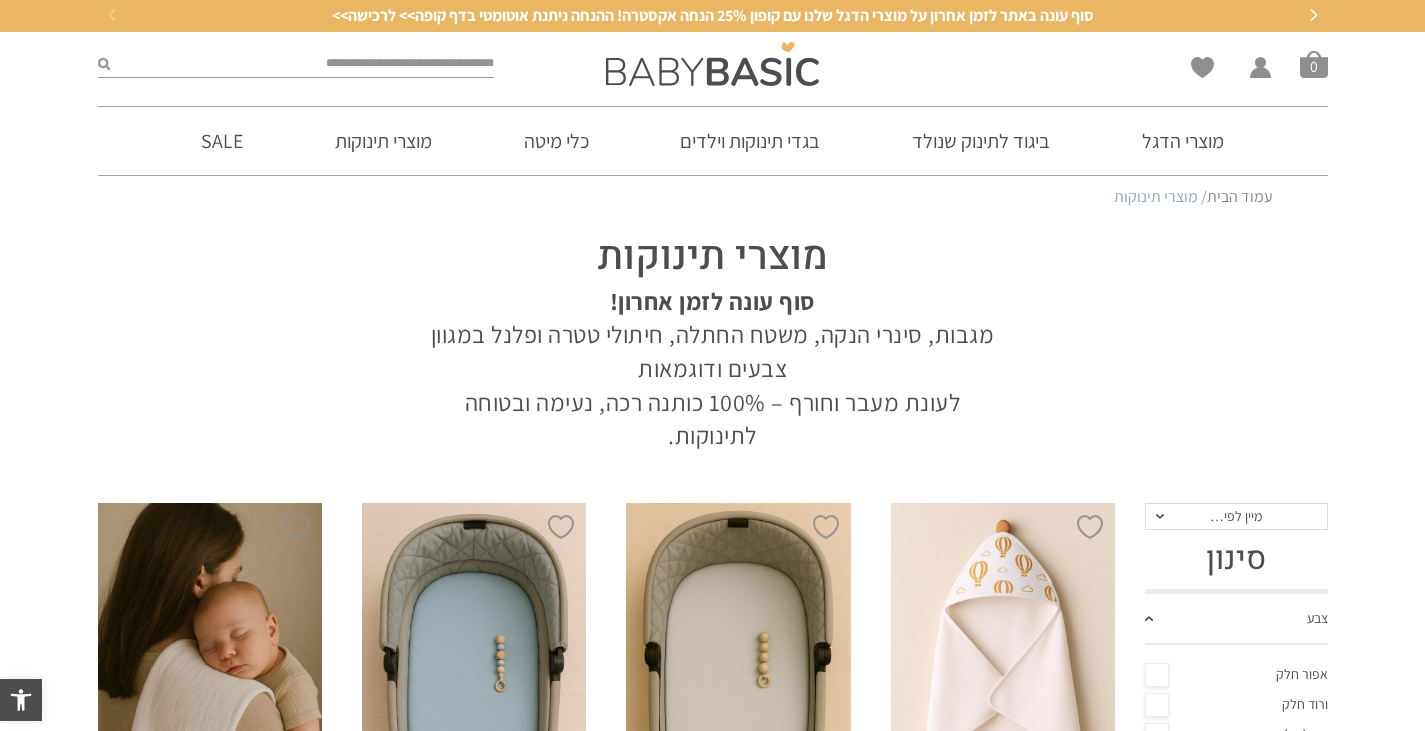 scroll, scrollTop: 0, scrollLeft: 0, axis: both 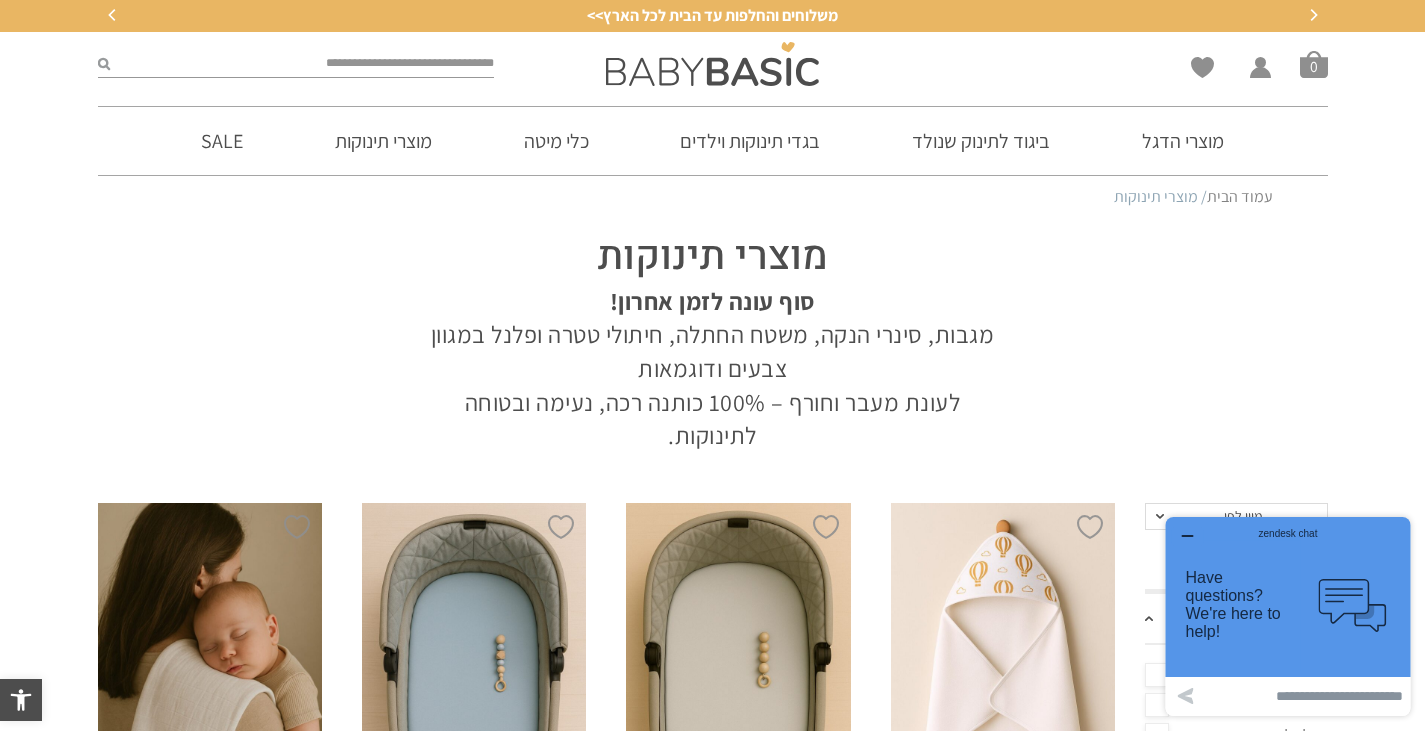 click on "מוצרי תינוקות
סוף עונה לזמן אחרון!
מגבות, סינרי הנקה, משטח החתלה, חיתולי טטרה ופלנל במגוון צבעים ודוגמאות
לעונת מעבר וחורף – 100% כותנה רכה, נעימה ובטוחה לתינוקות." at bounding box center [713, 336] 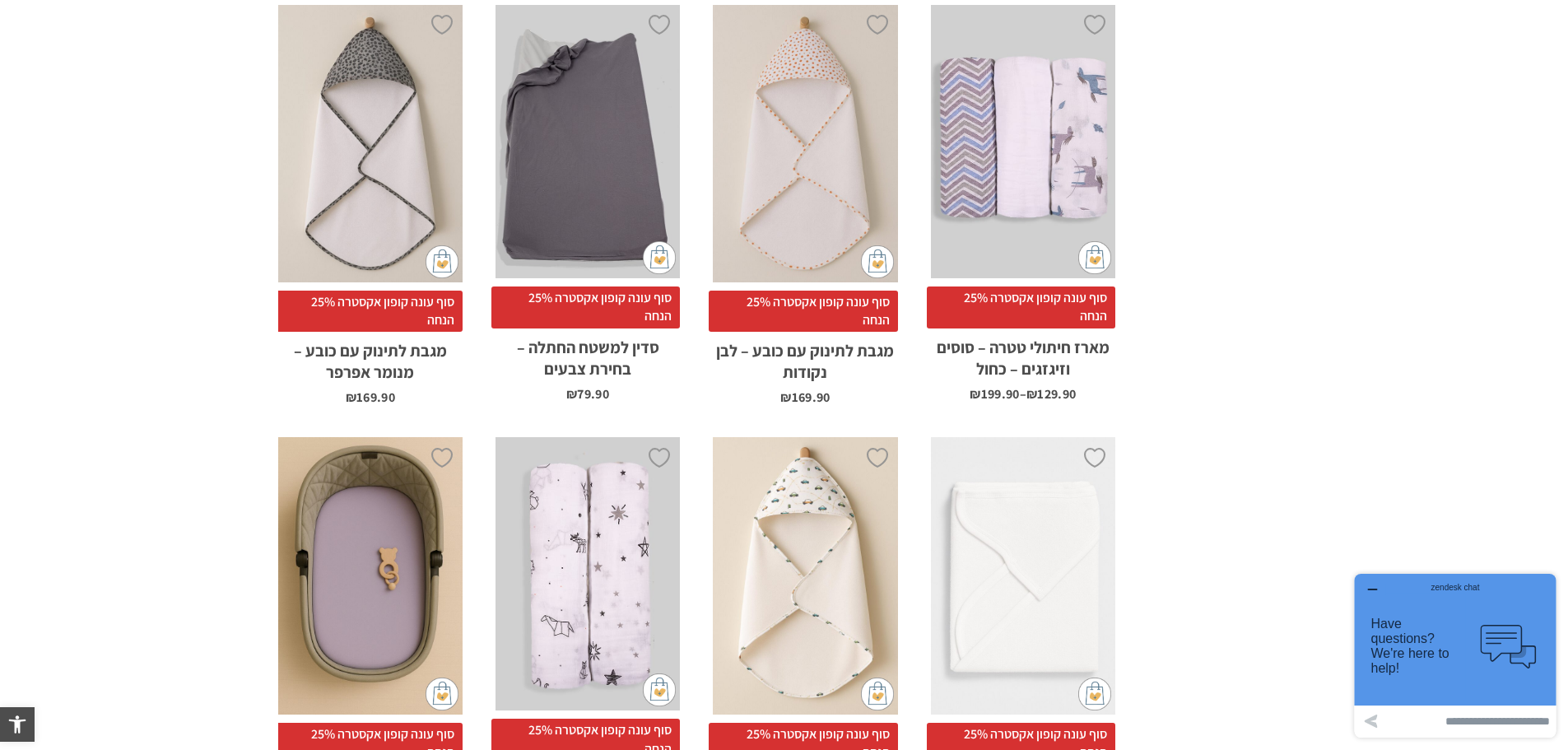 scroll, scrollTop: 2141, scrollLeft: 0, axis: vertical 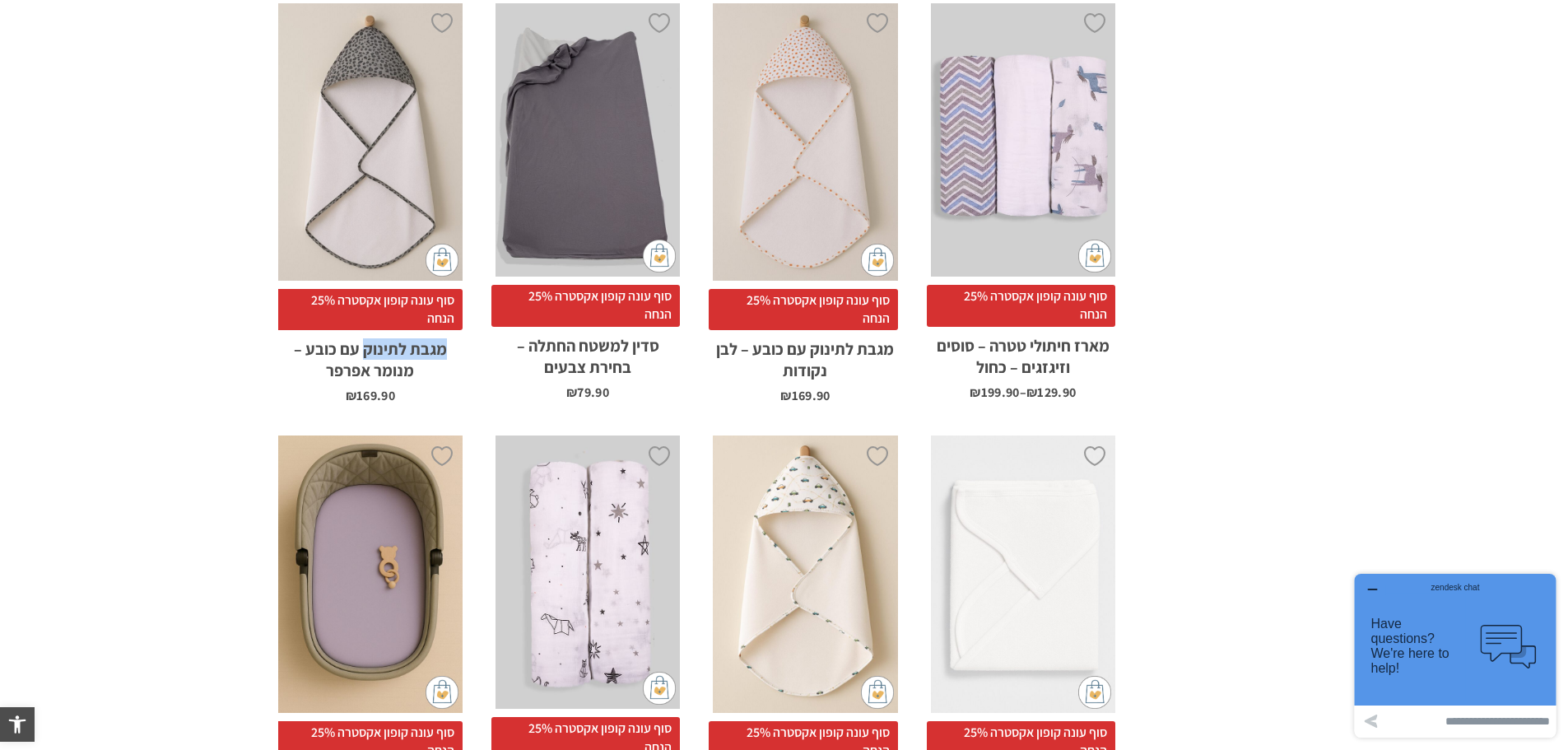drag, startPoint x: 468, startPoint y: 347, endPoint x: 361, endPoint y: 352, distance: 107.11676 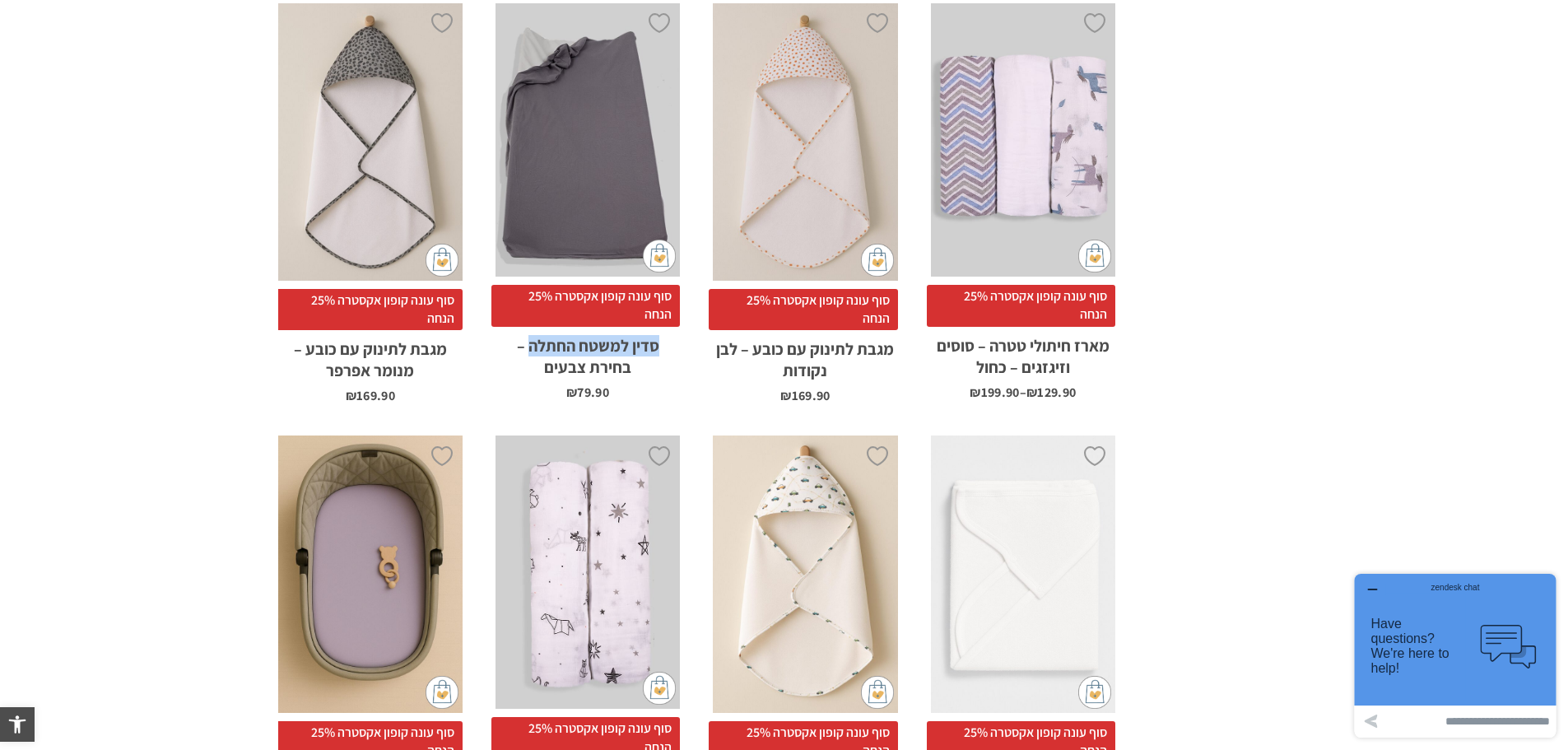 drag, startPoint x: 658, startPoint y: 347, endPoint x: 533, endPoint y: 340, distance: 125.19585 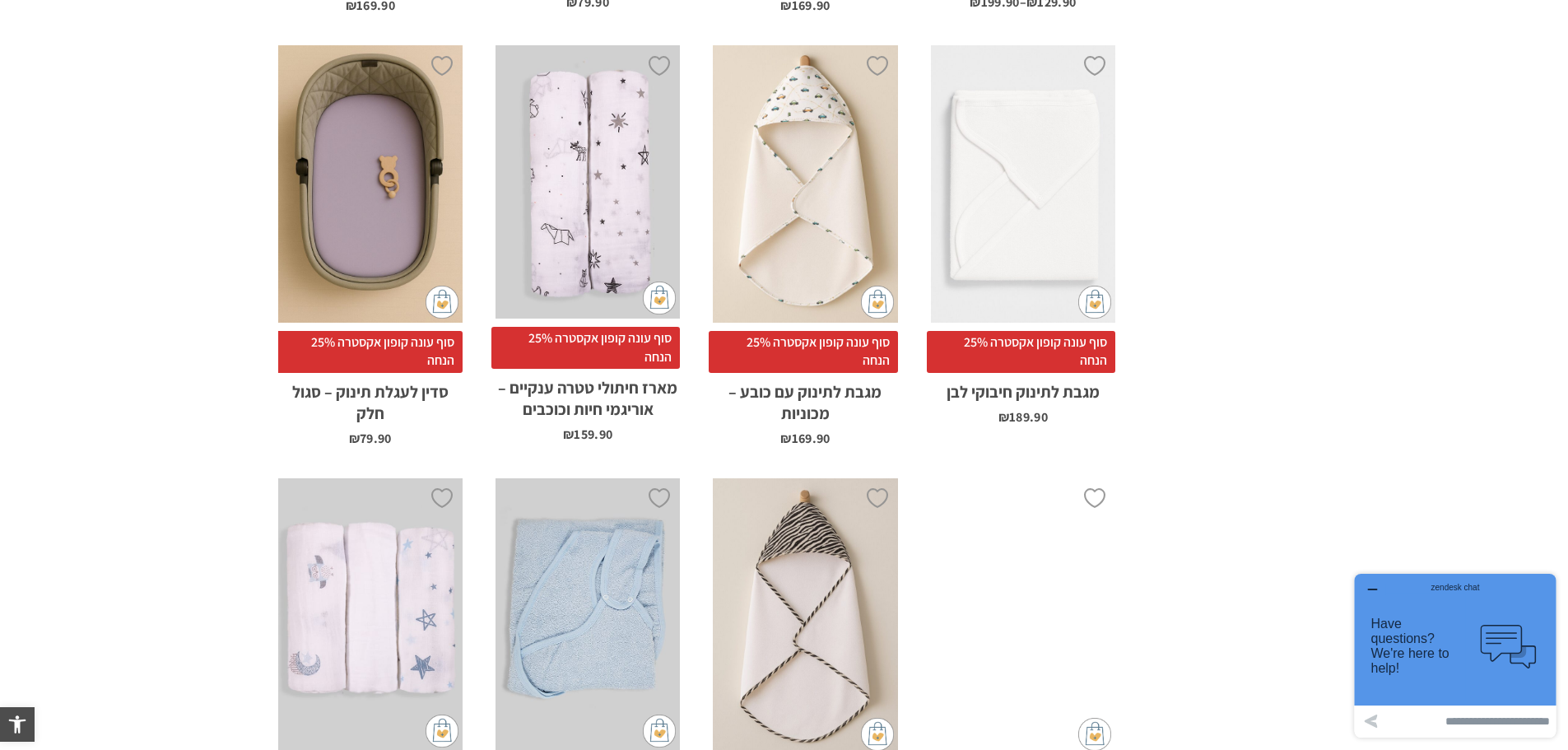 scroll, scrollTop: 2552, scrollLeft: 0, axis: vertical 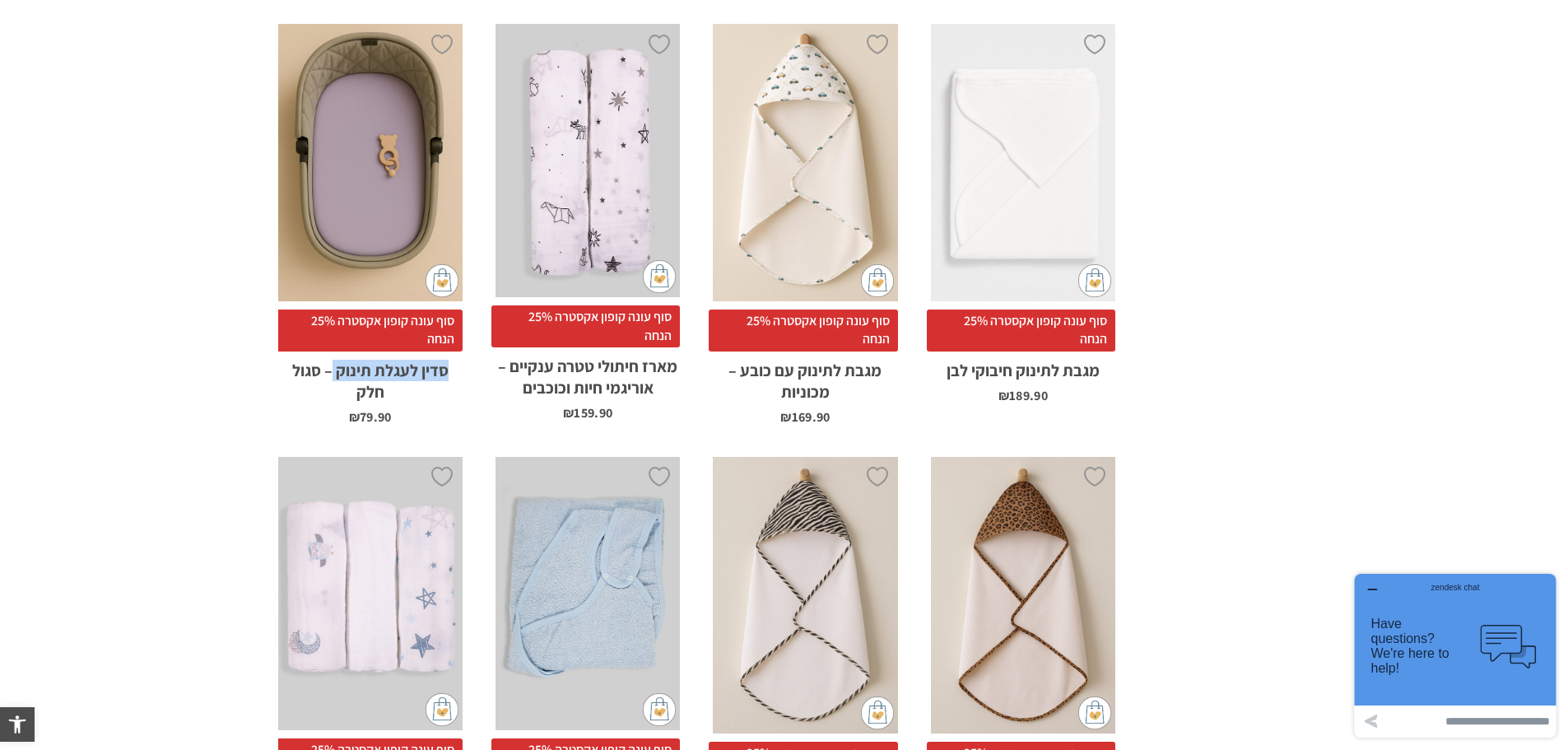 drag, startPoint x: 471, startPoint y: 370, endPoint x: 333, endPoint y: 375, distance: 138.0906 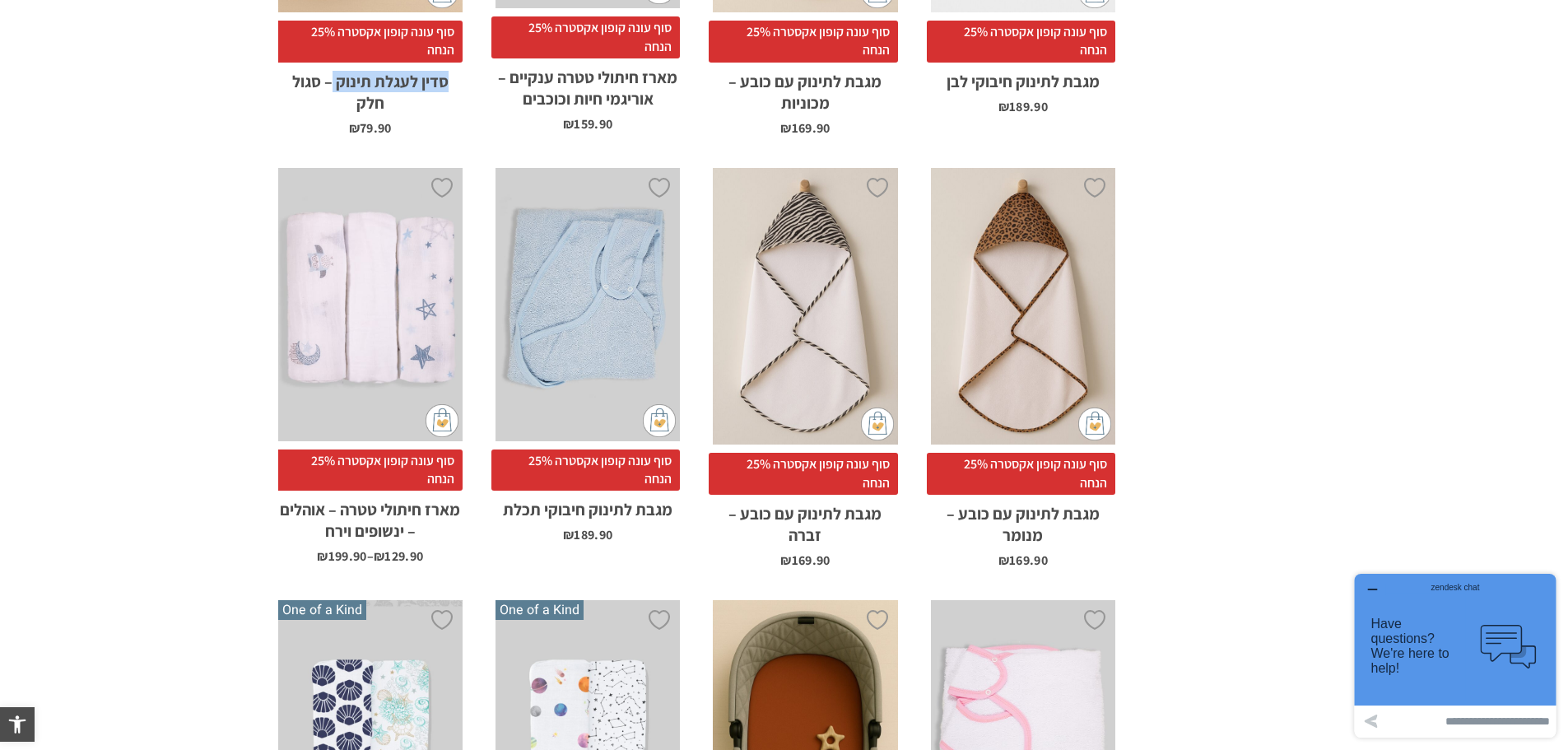 scroll, scrollTop: 2717, scrollLeft: 0, axis: vertical 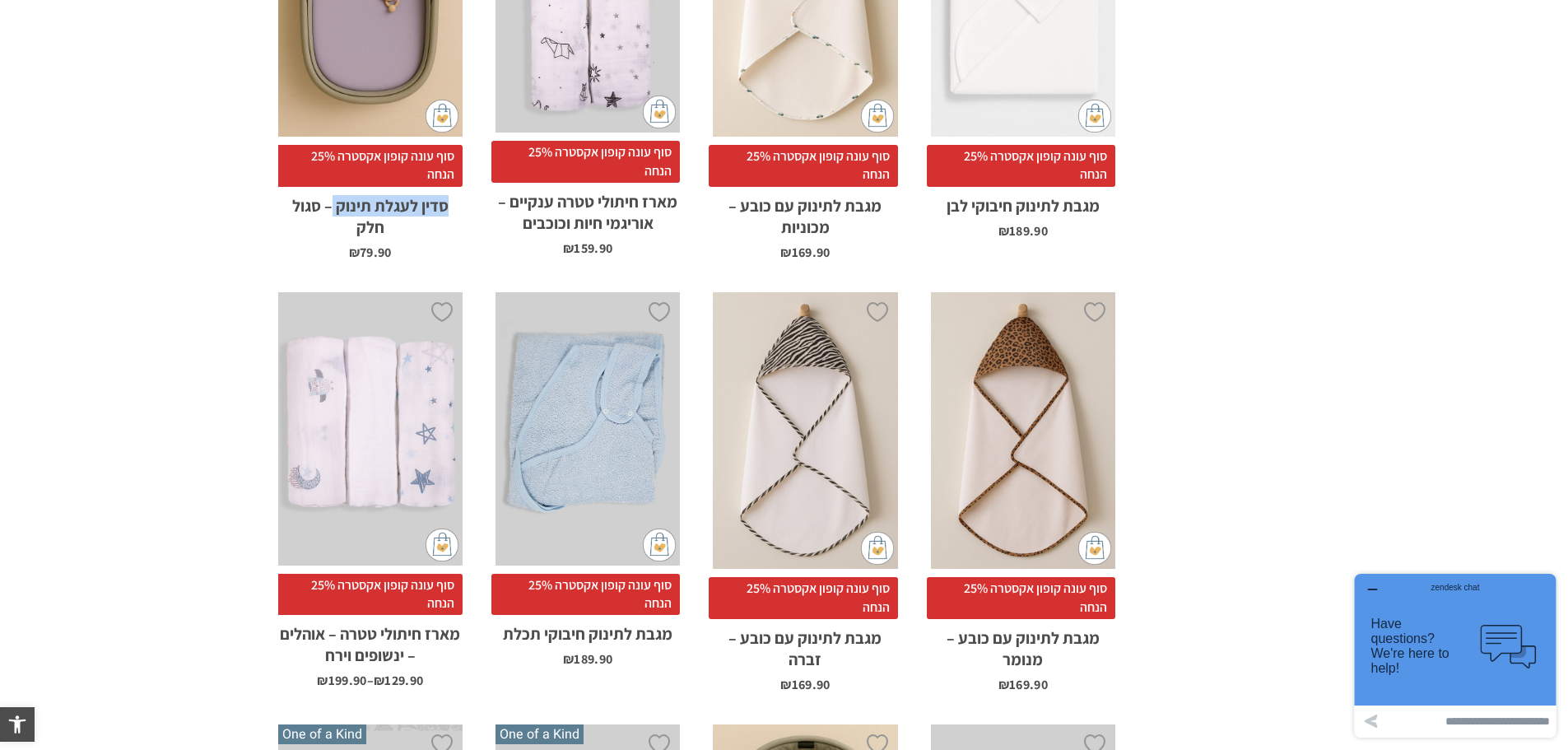 copy on "סדין לעגלת תינוק" 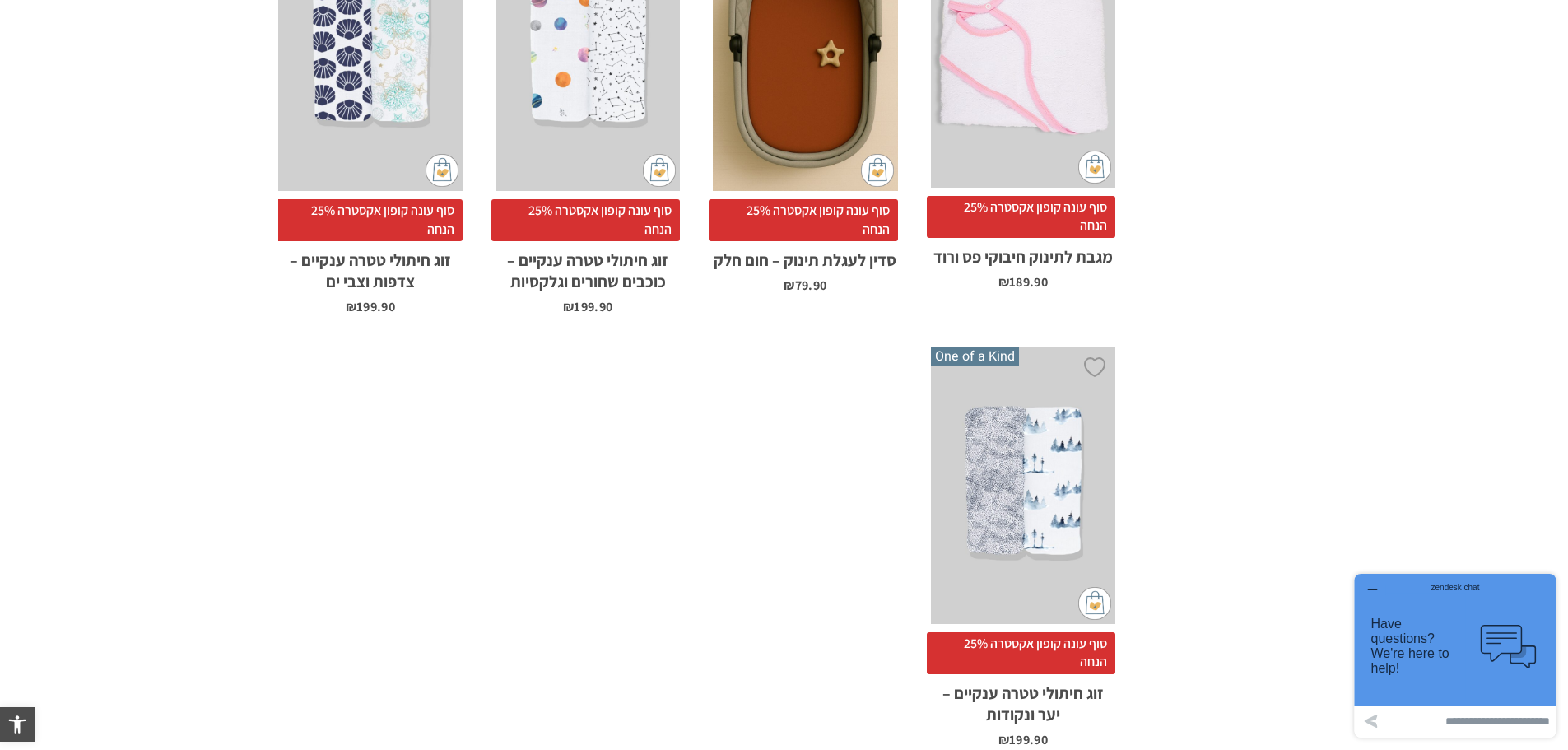 scroll, scrollTop: 3622, scrollLeft: 0, axis: vertical 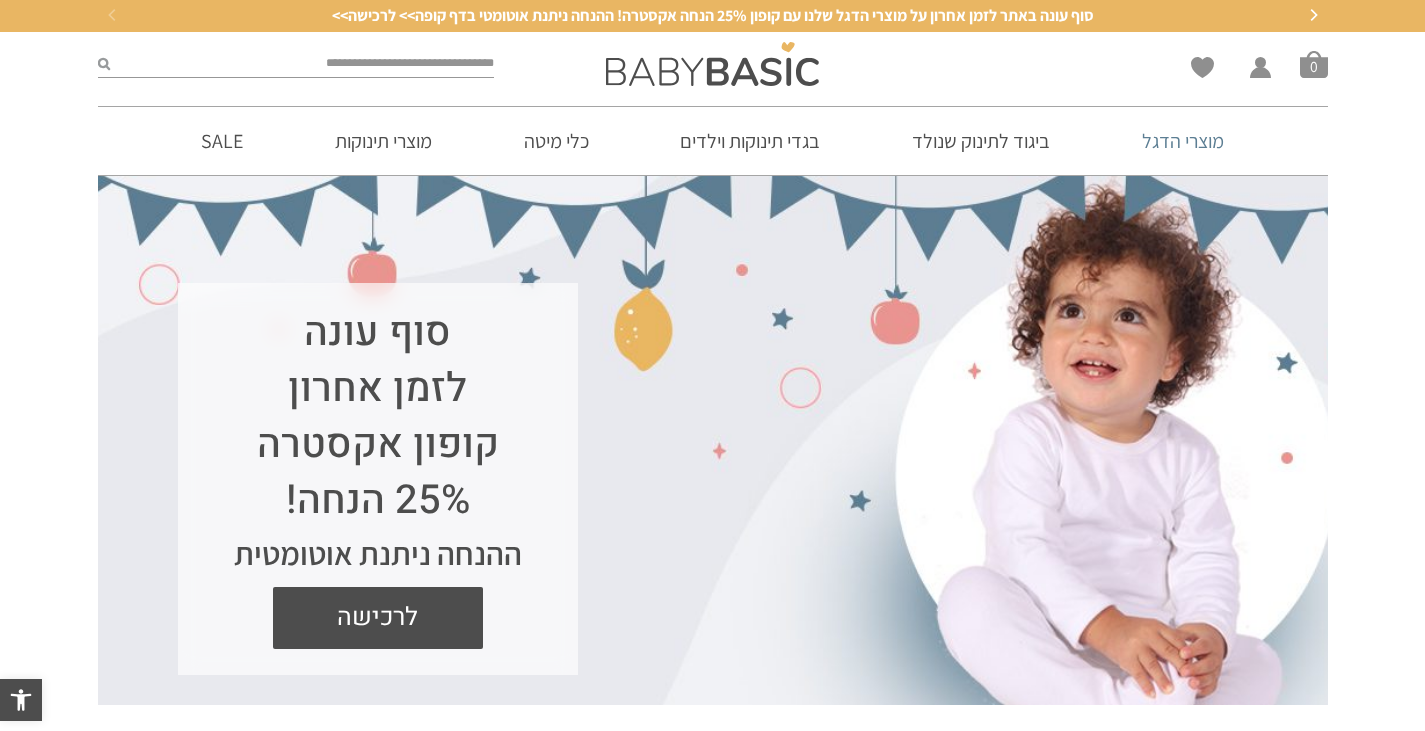 click on "מוצרי הדגל" at bounding box center (1183, 141) 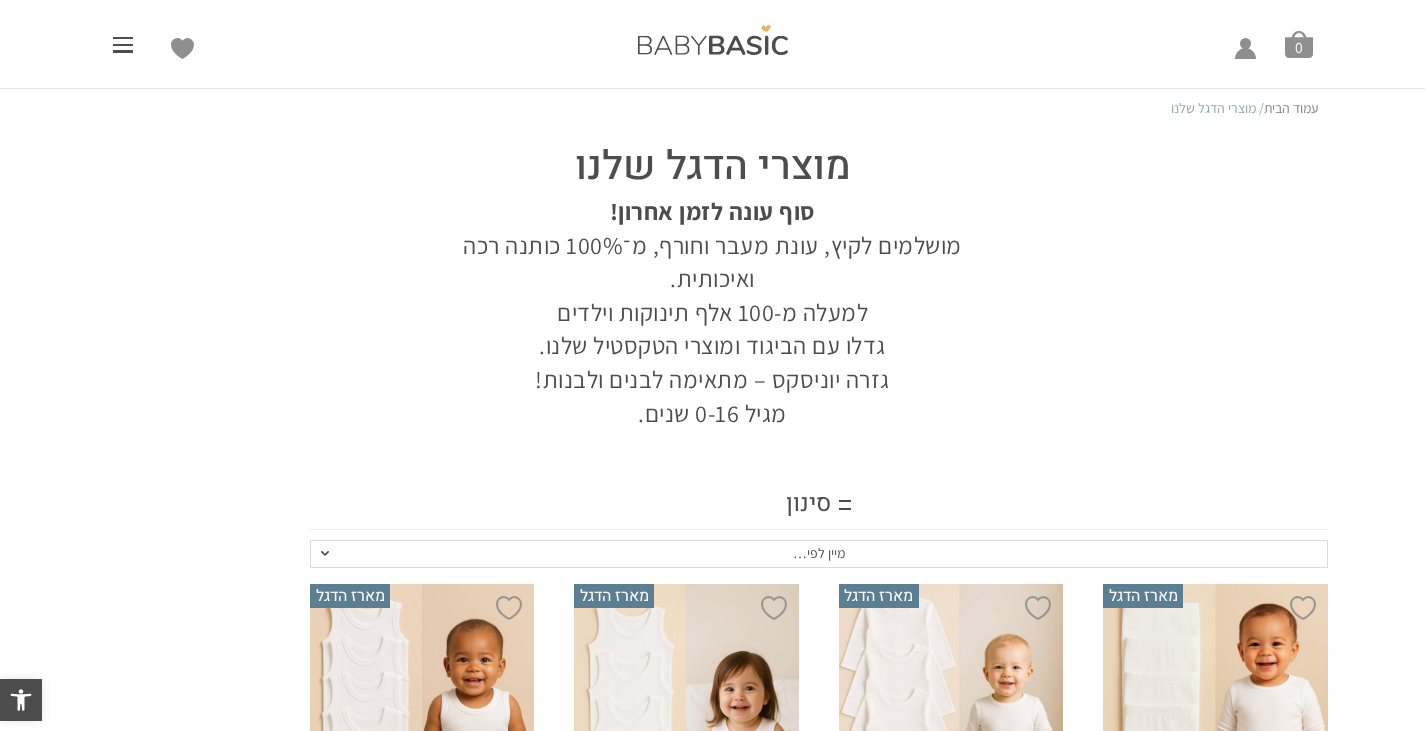 scroll, scrollTop: 0, scrollLeft: 0, axis: both 